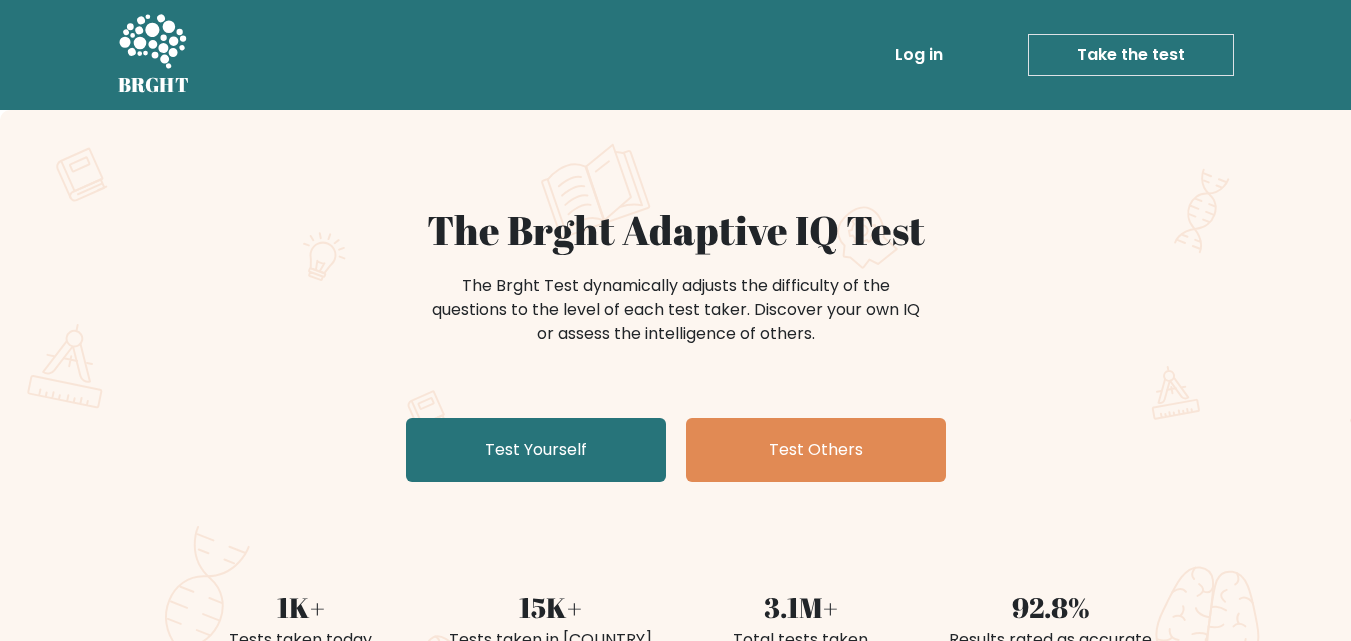 scroll, scrollTop: 0, scrollLeft: 0, axis: both 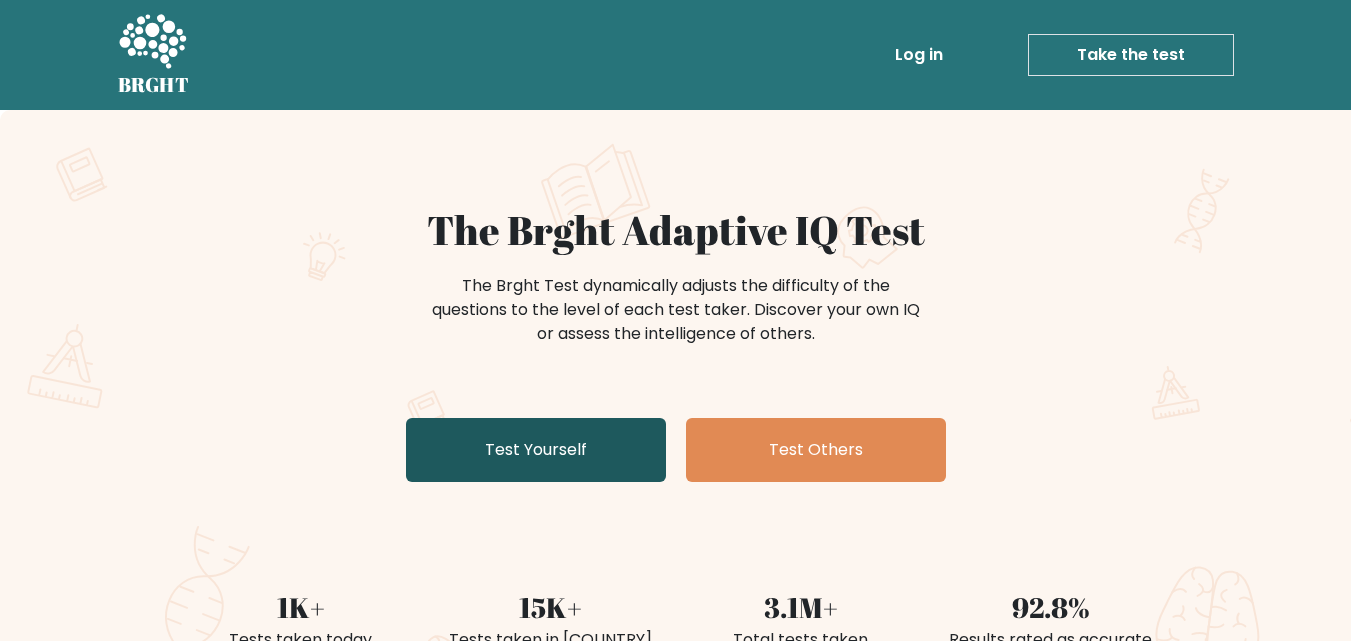 click on "Test Yourself" at bounding box center (536, 450) 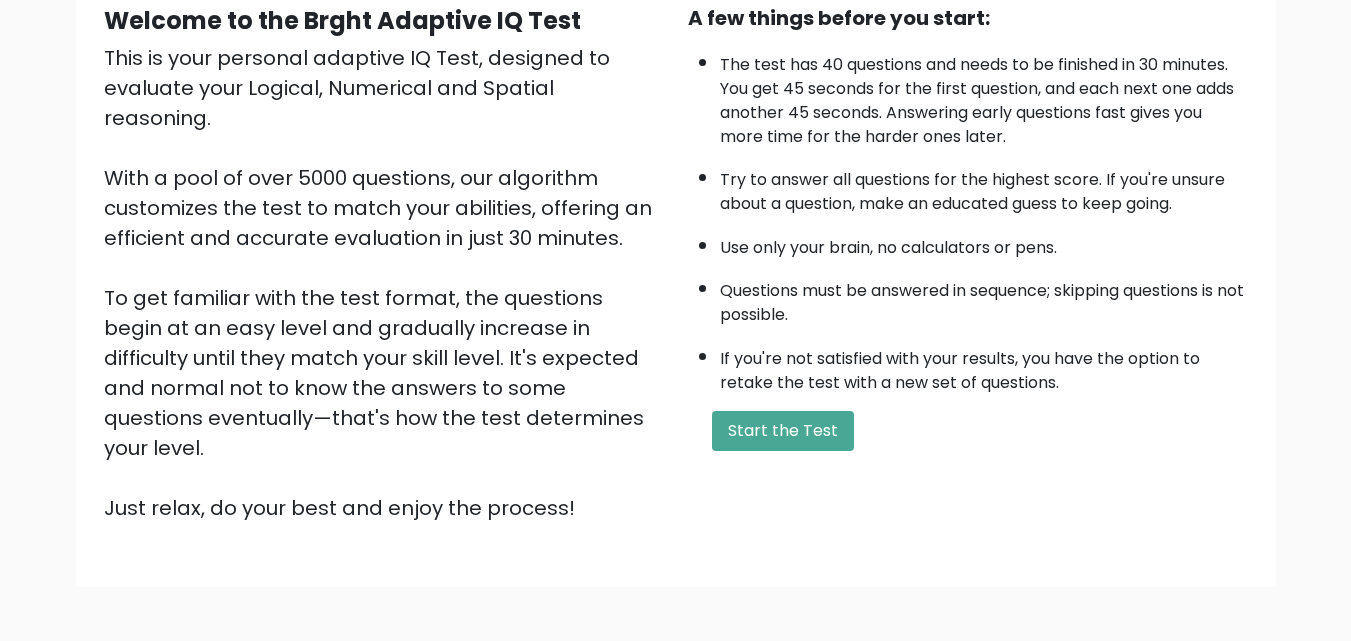scroll, scrollTop: 275, scrollLeft: 0, axis: vertical 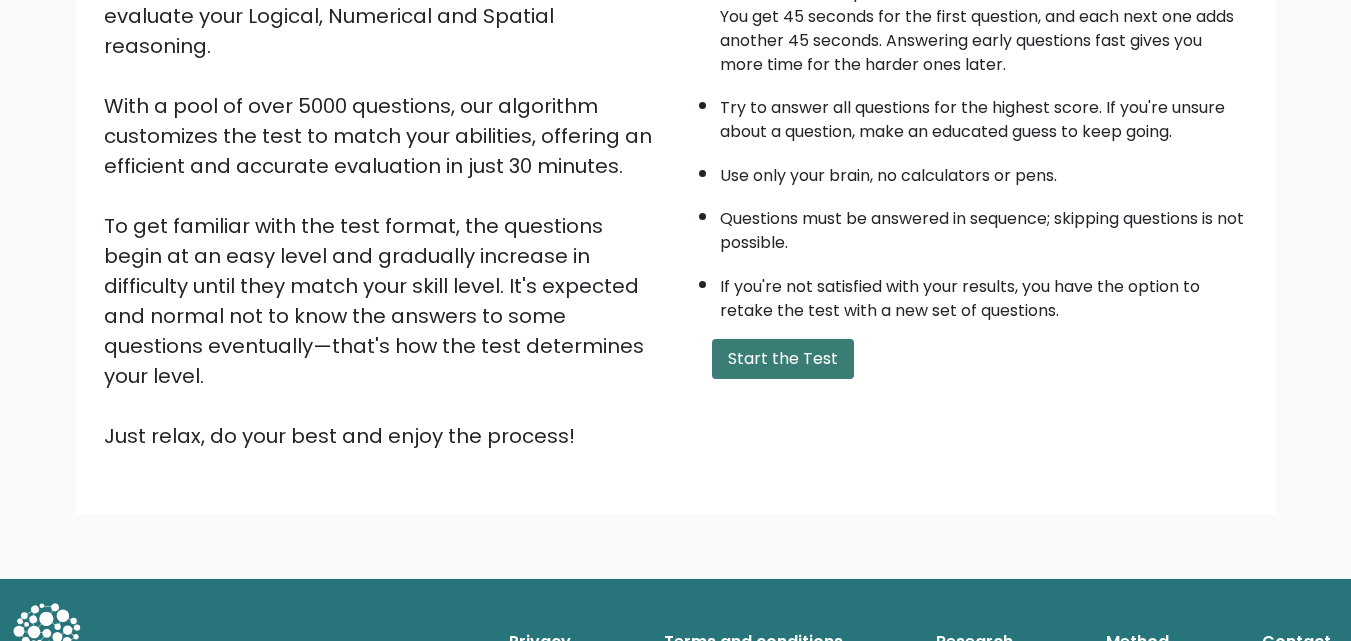 click on "Start the Test" at bounding box center [783, 359] 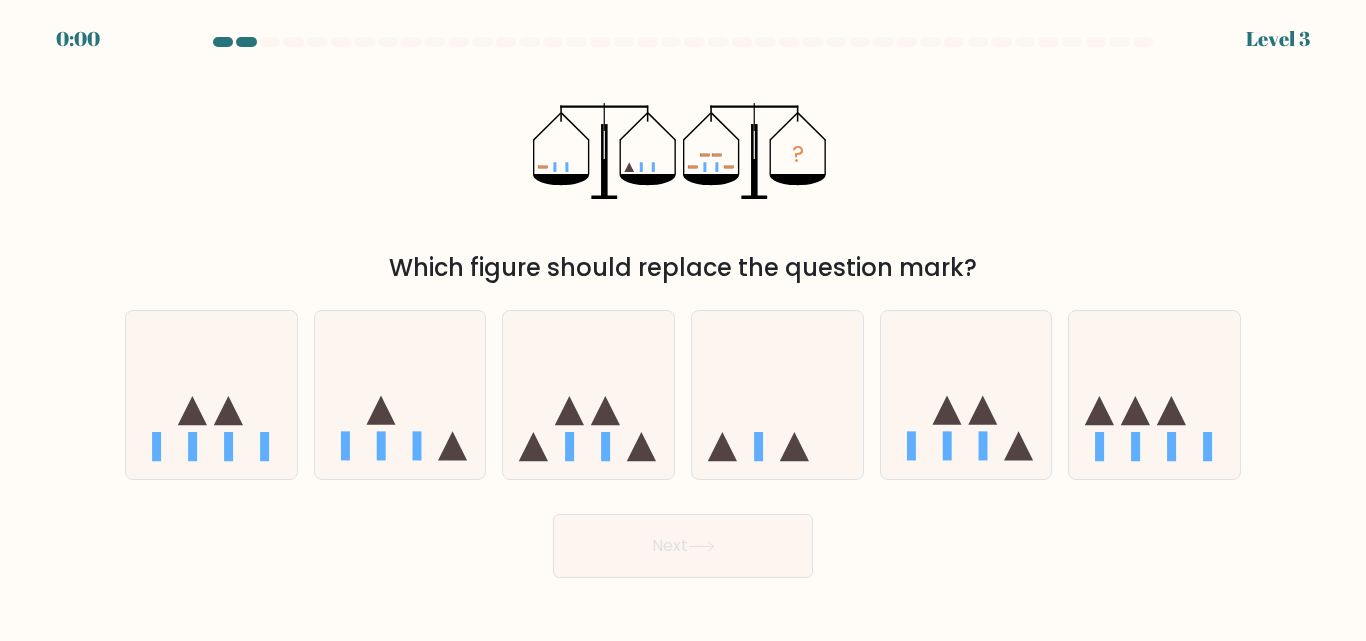 scroll, scrollTop: 0, scrollLeft: 0, axis: both 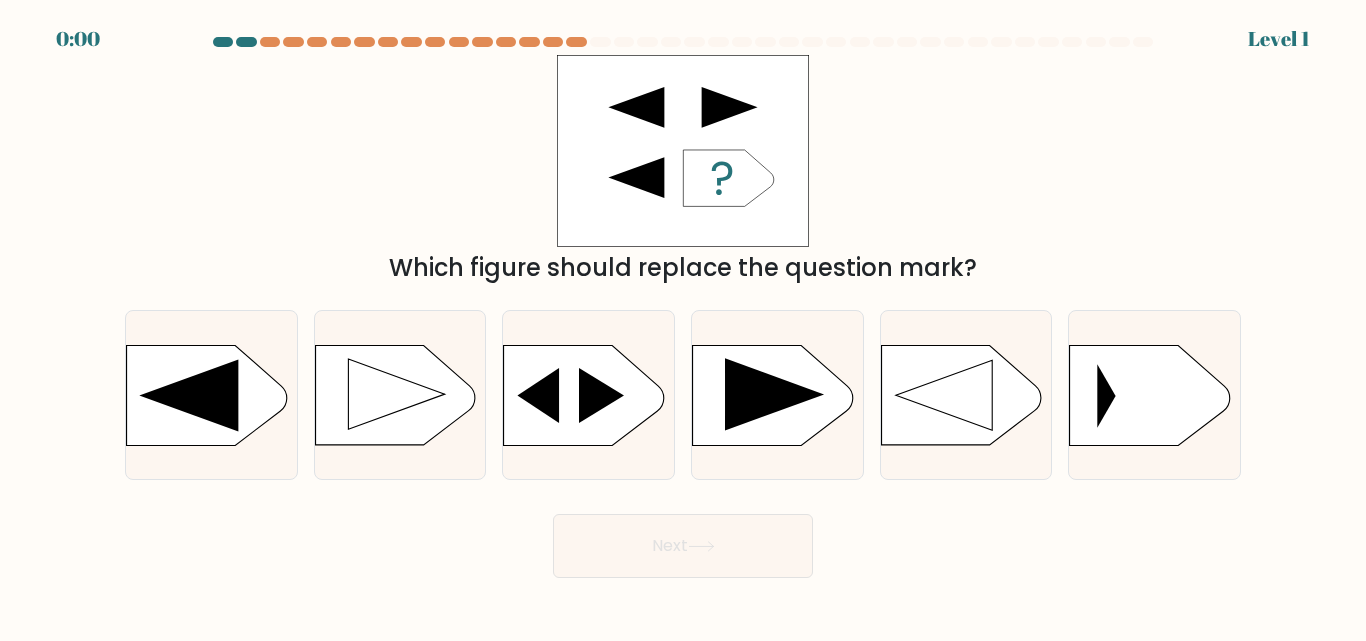 click at bounding box center [600, 42] 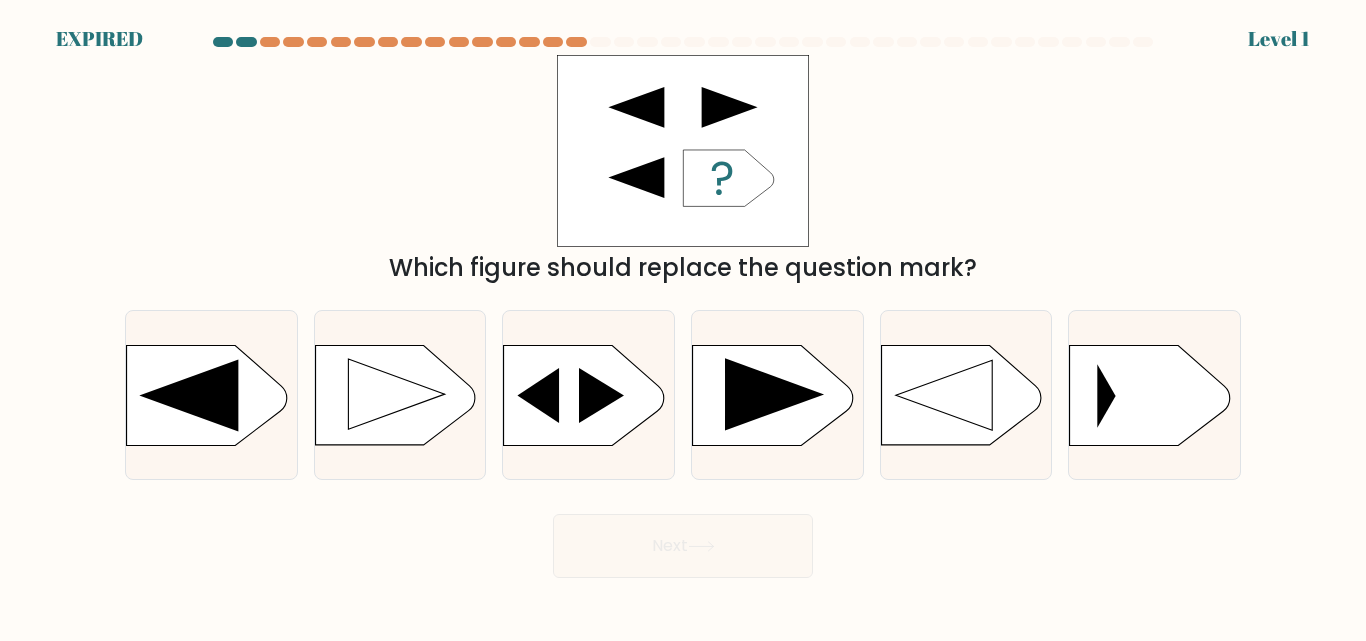 click at bounding box center (671, 42) 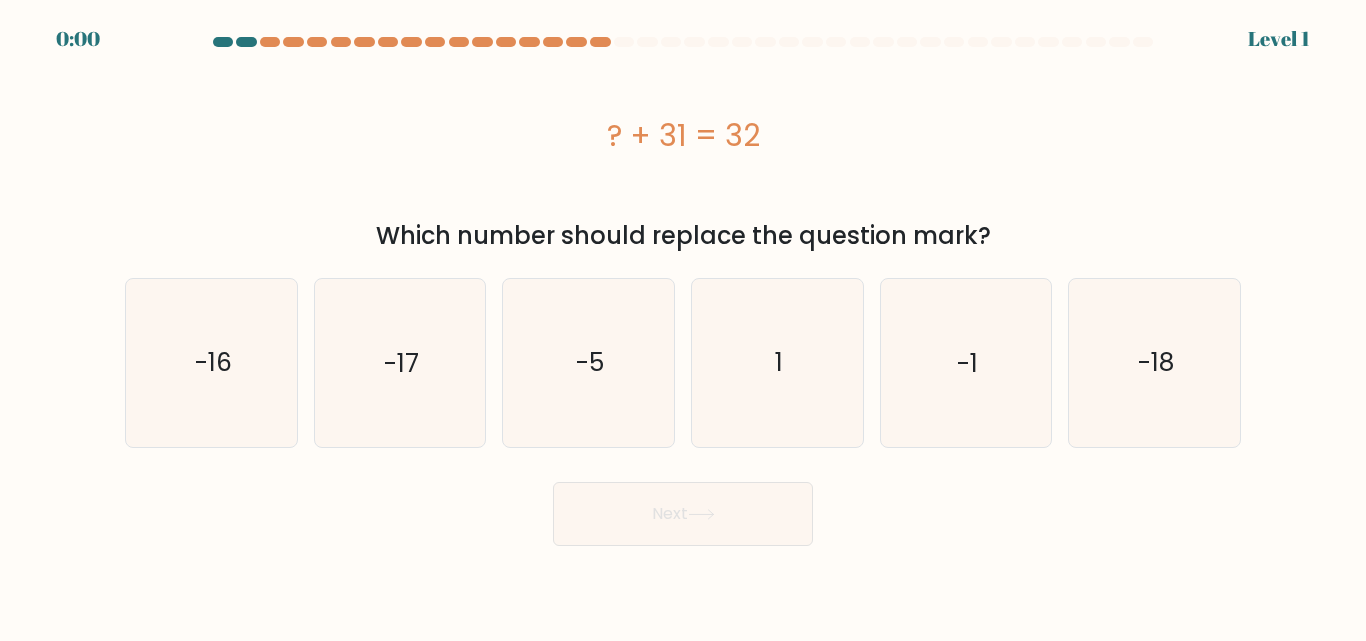 scroll, scrollTop: 0, scrollLeft: 0, axis: both 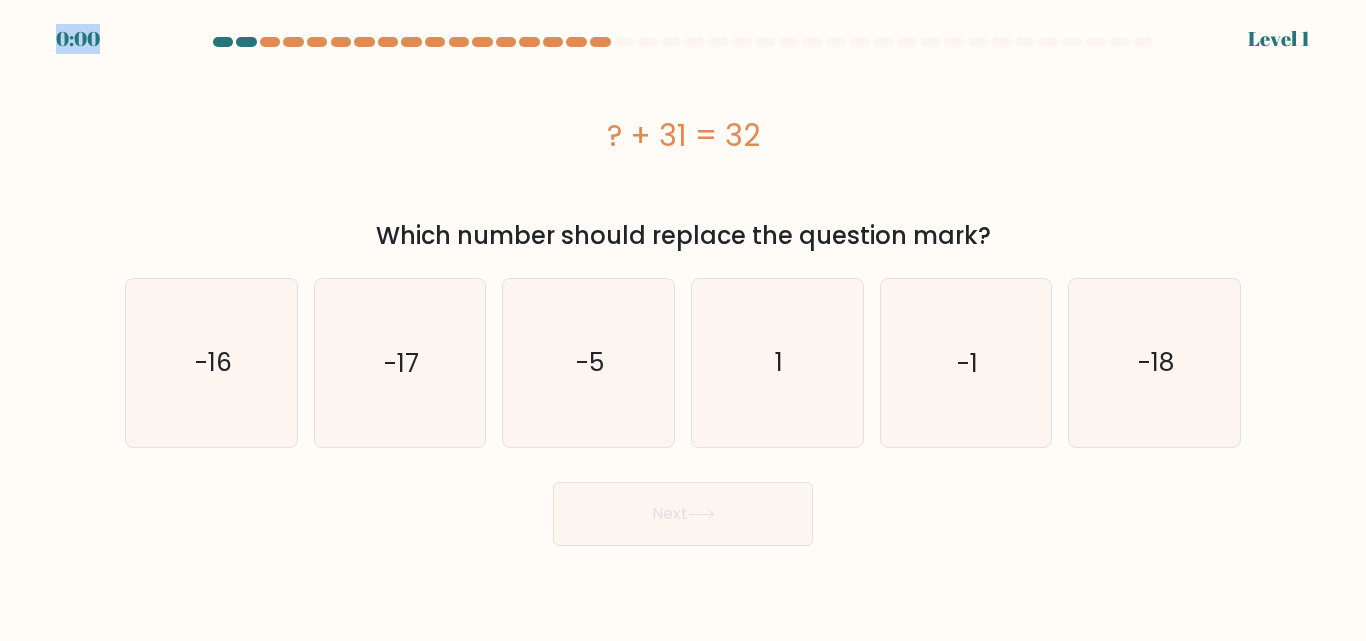 click on "0:00
Level 1
a." at bounding box center [683, 320] 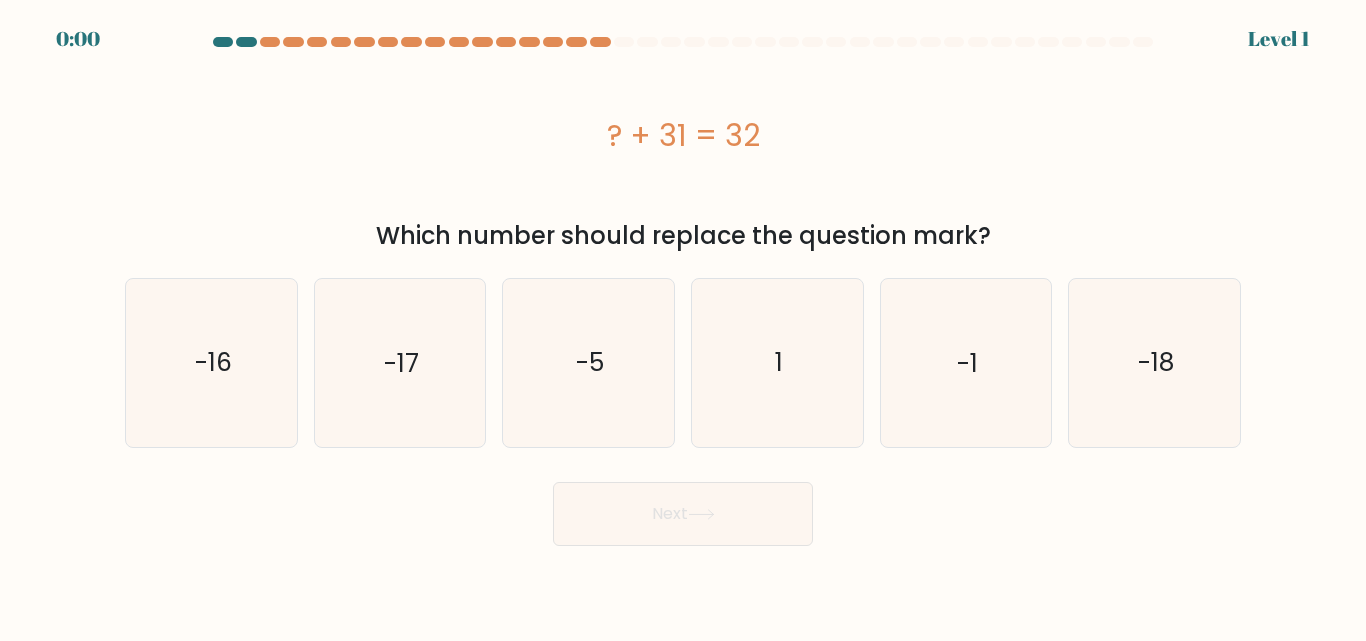 click at bounding box center (671, 42) 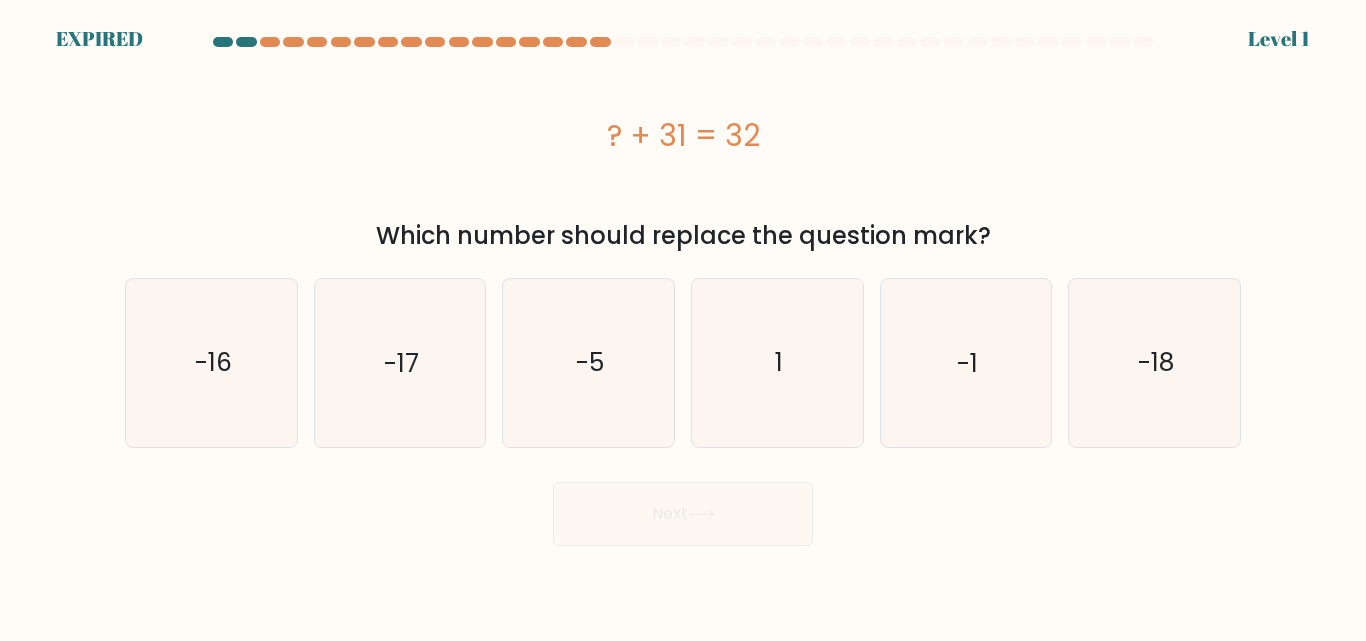 click at bounding box center (671, 42) 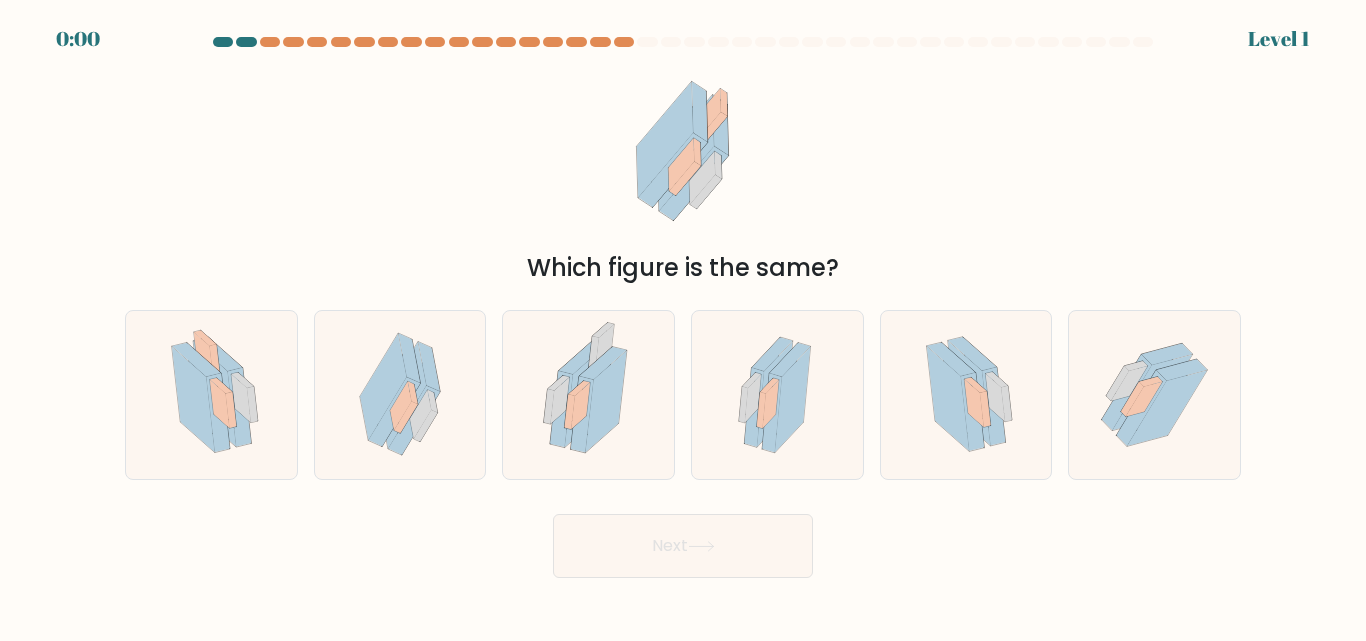 scroll, scrollTop: 0, scrollLeft: 0, axis: both 